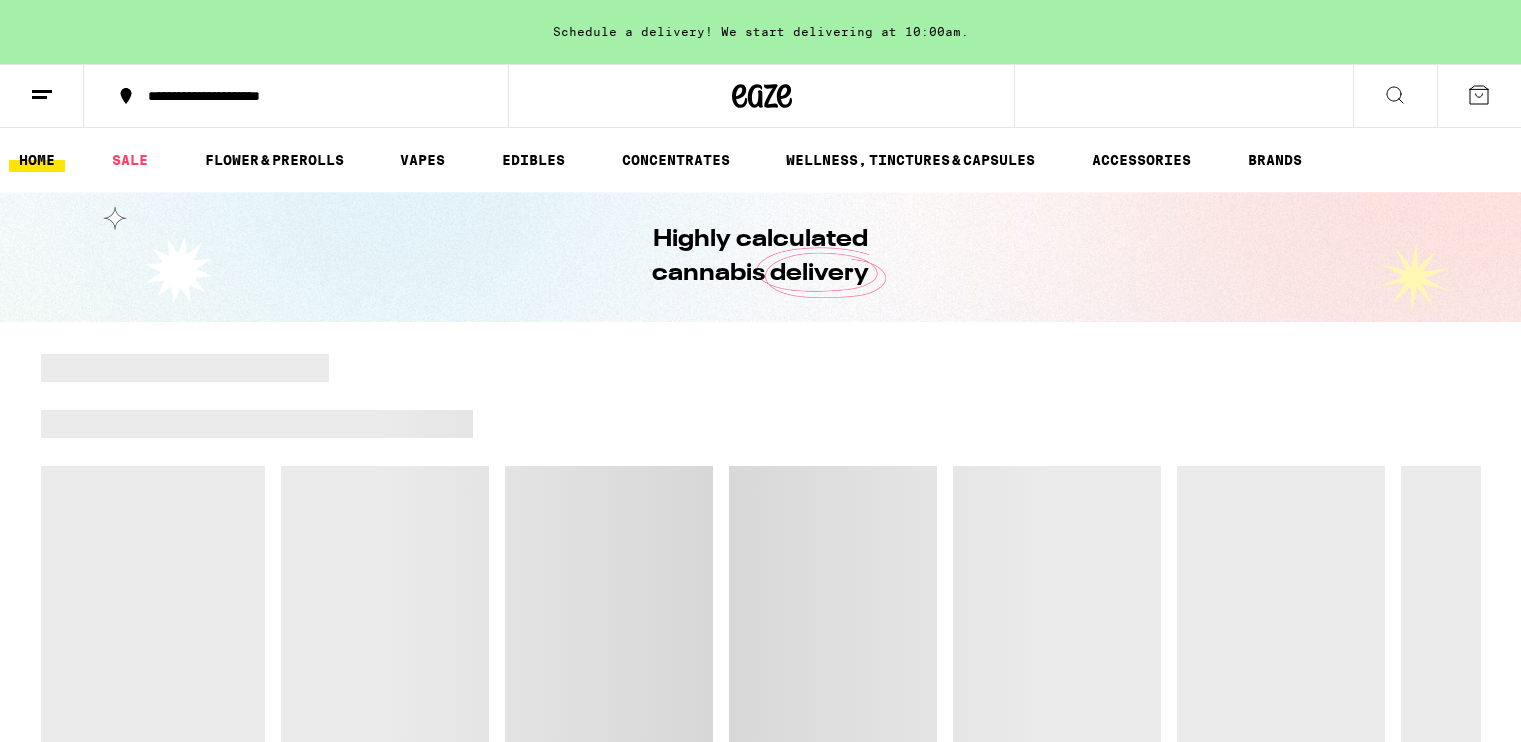 scroll, scrollTop: 0, scrollLeft: 0, axis: both 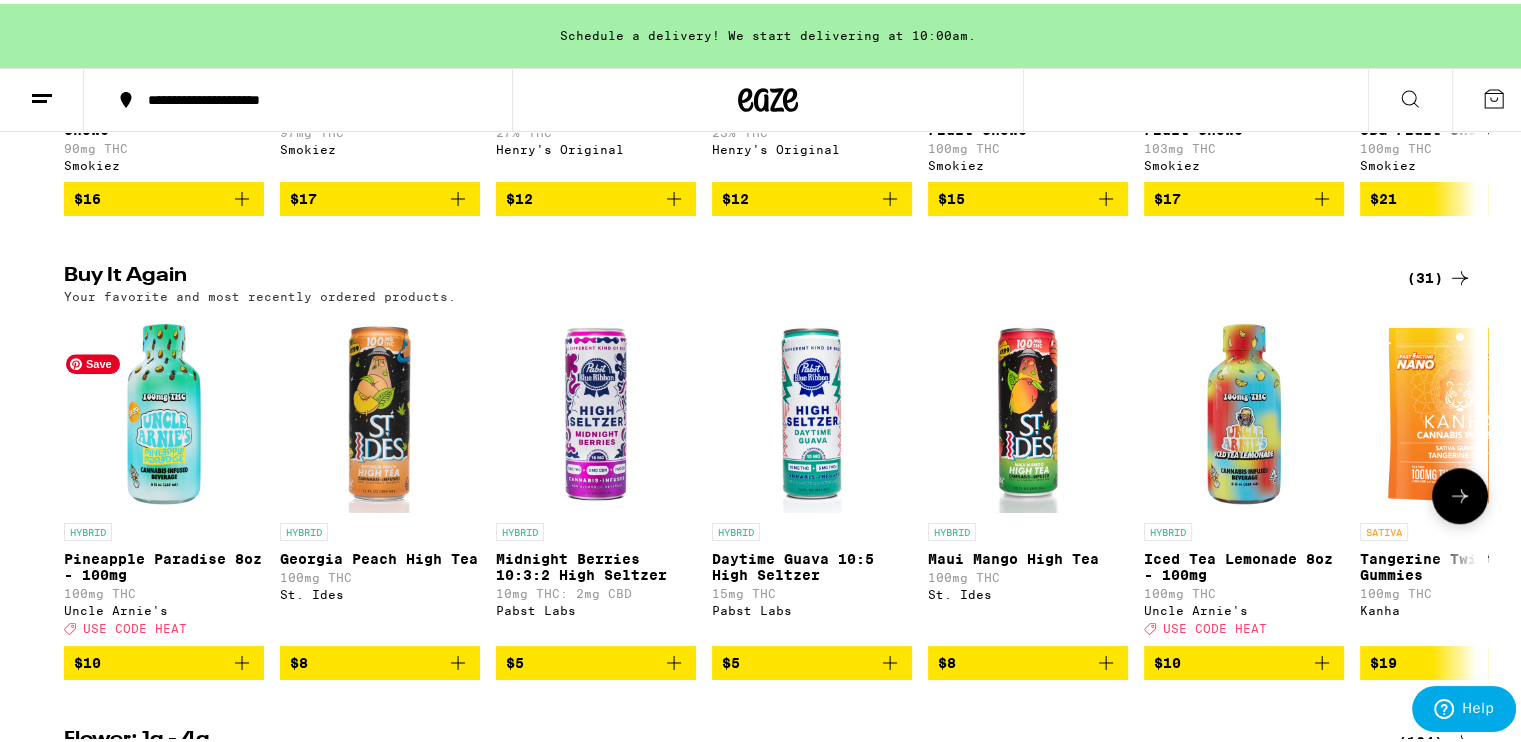 click at bounding box center [164, 409] 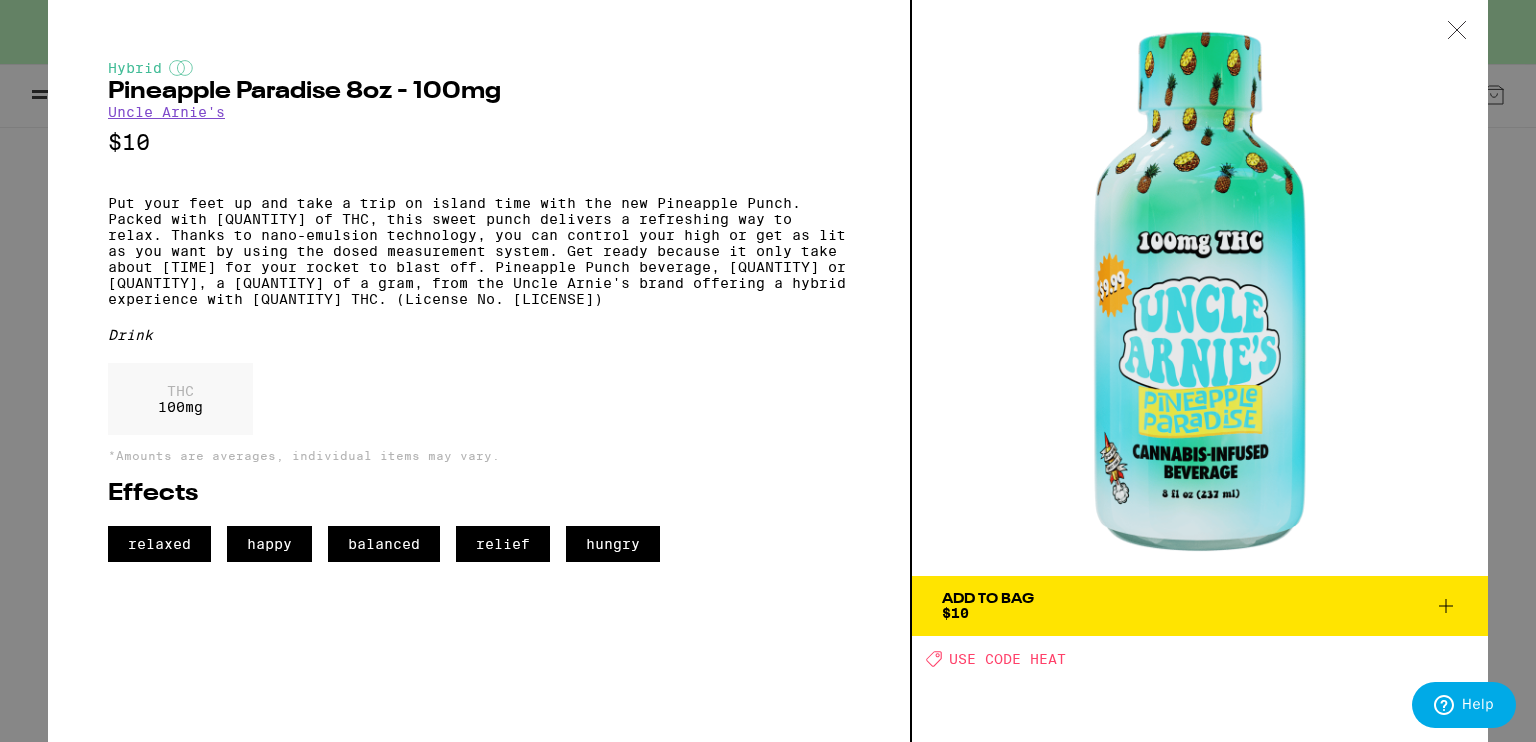 click 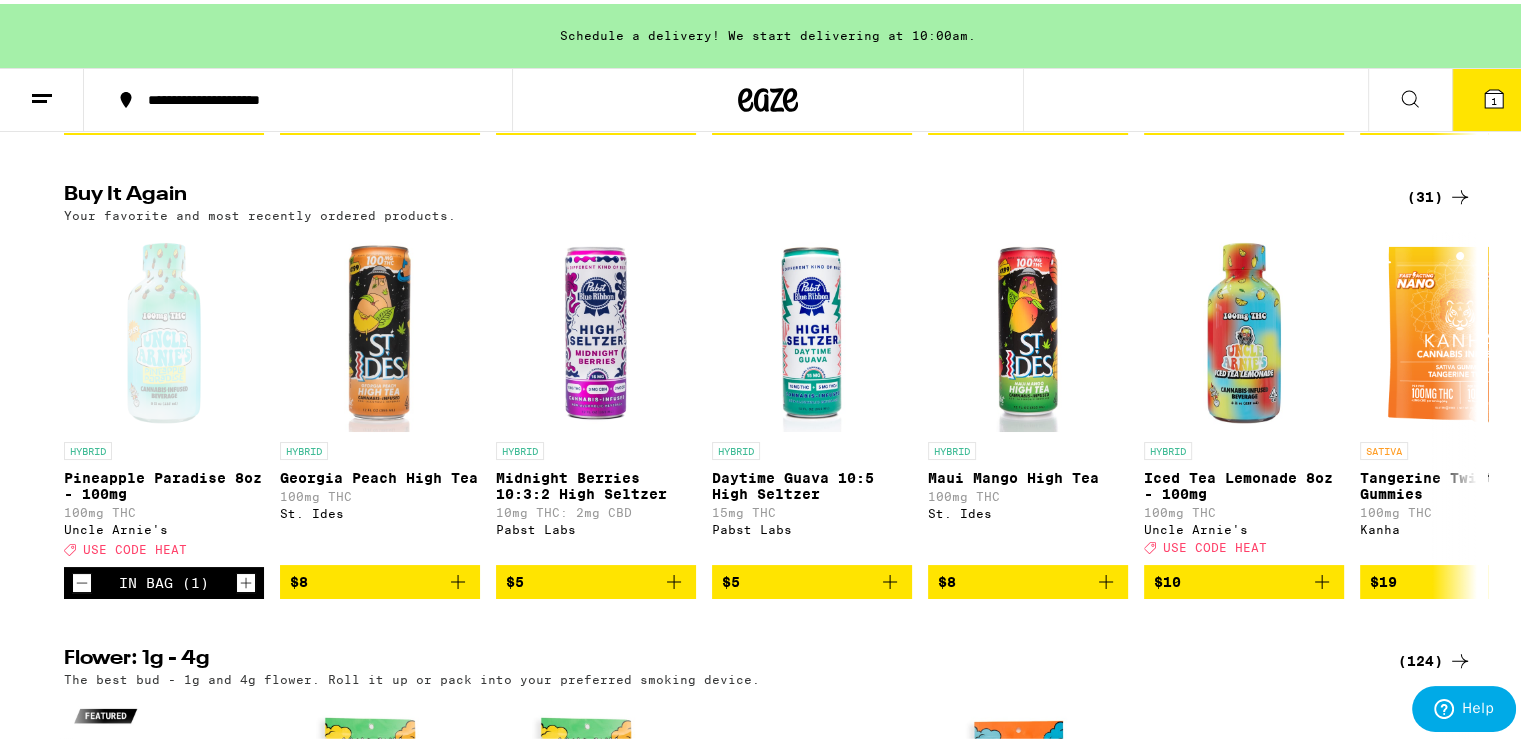 scroll, scrollTop: 1200, scrollLeft: 0, axis: vertical 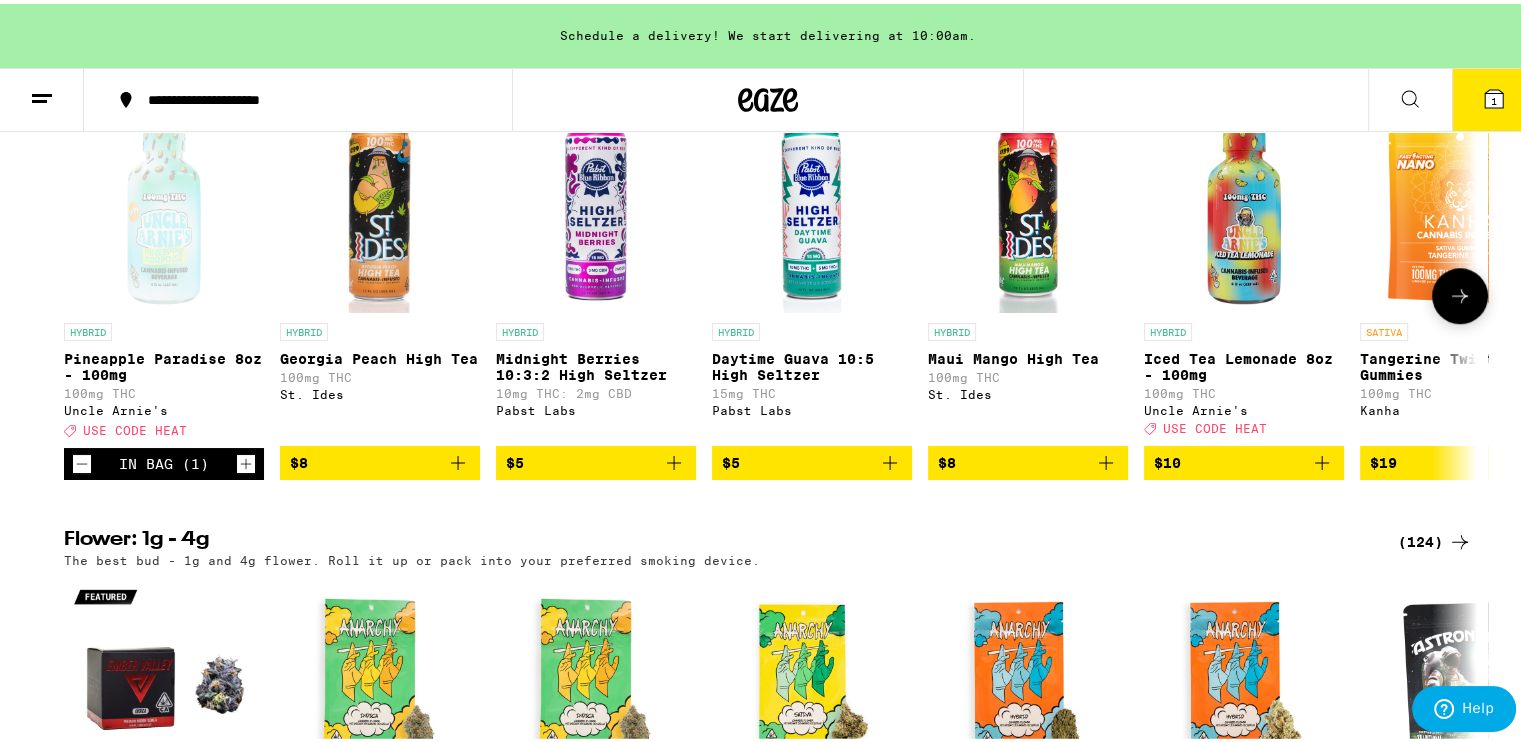 click 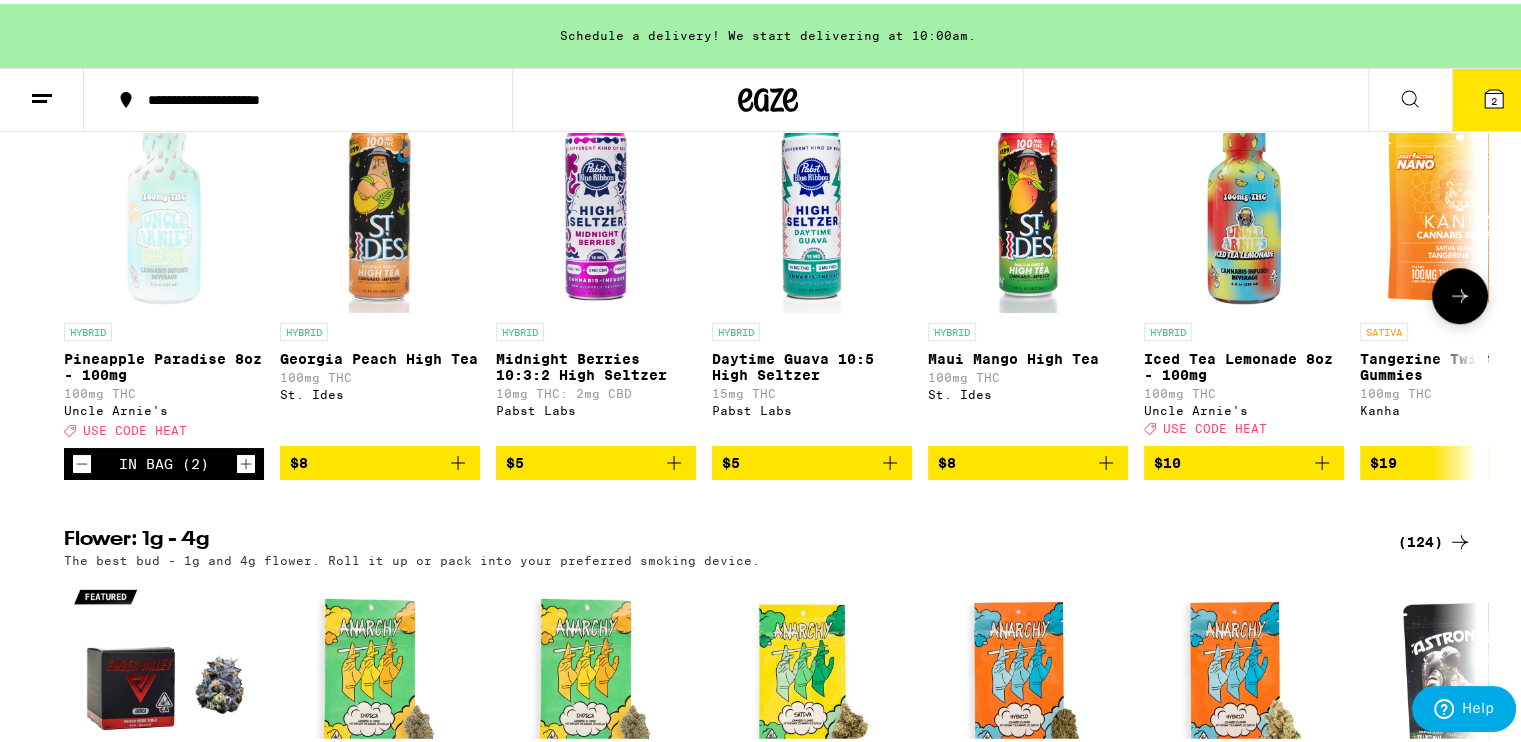 click 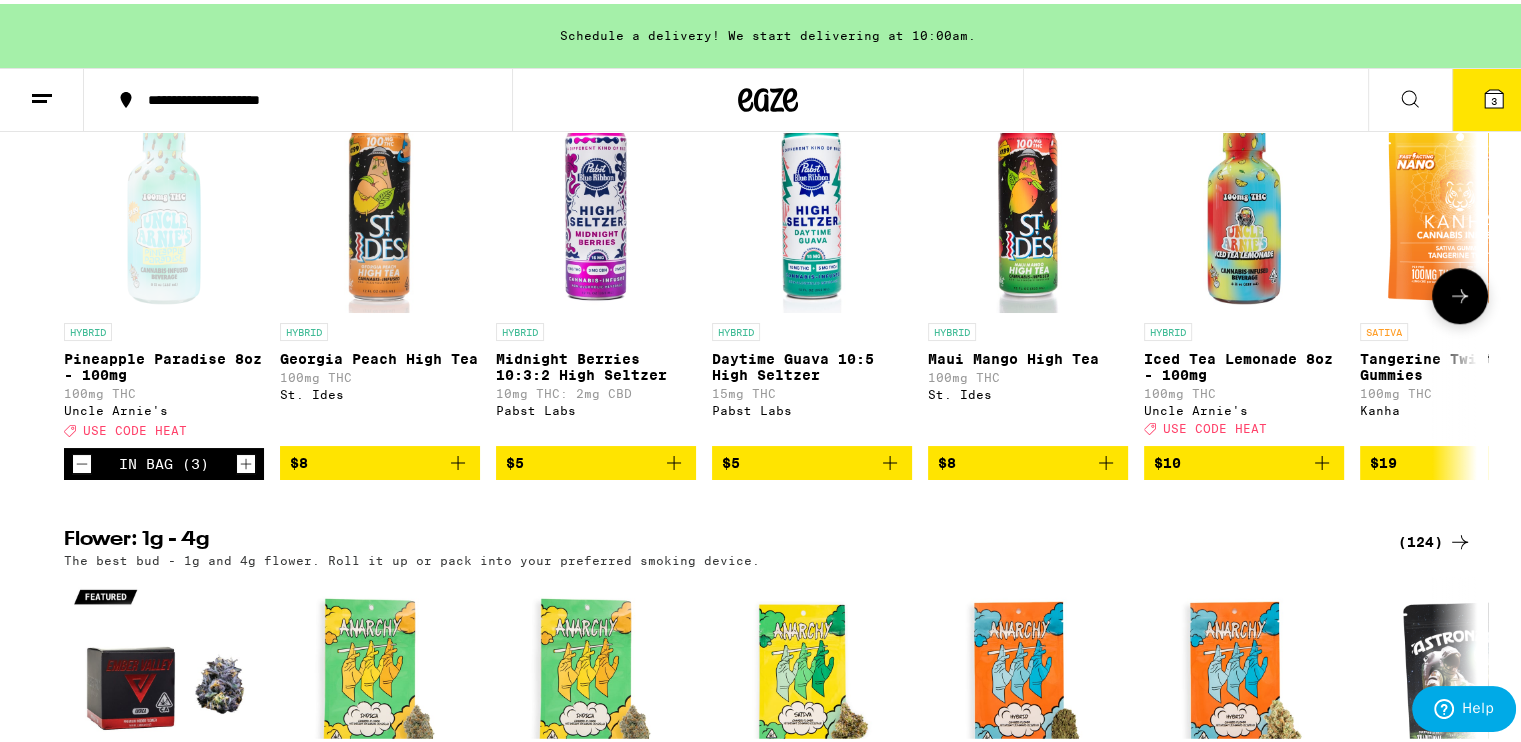 click 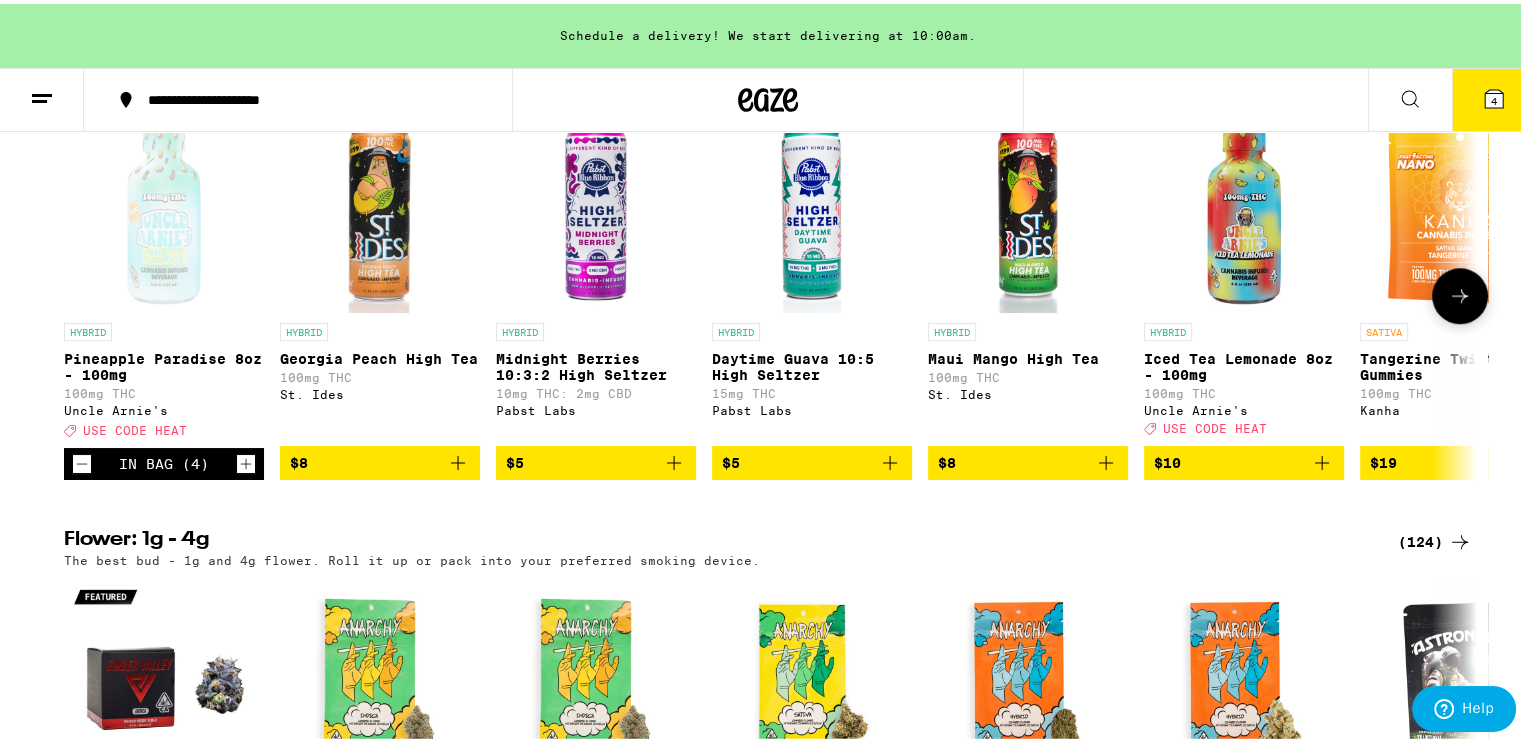 click 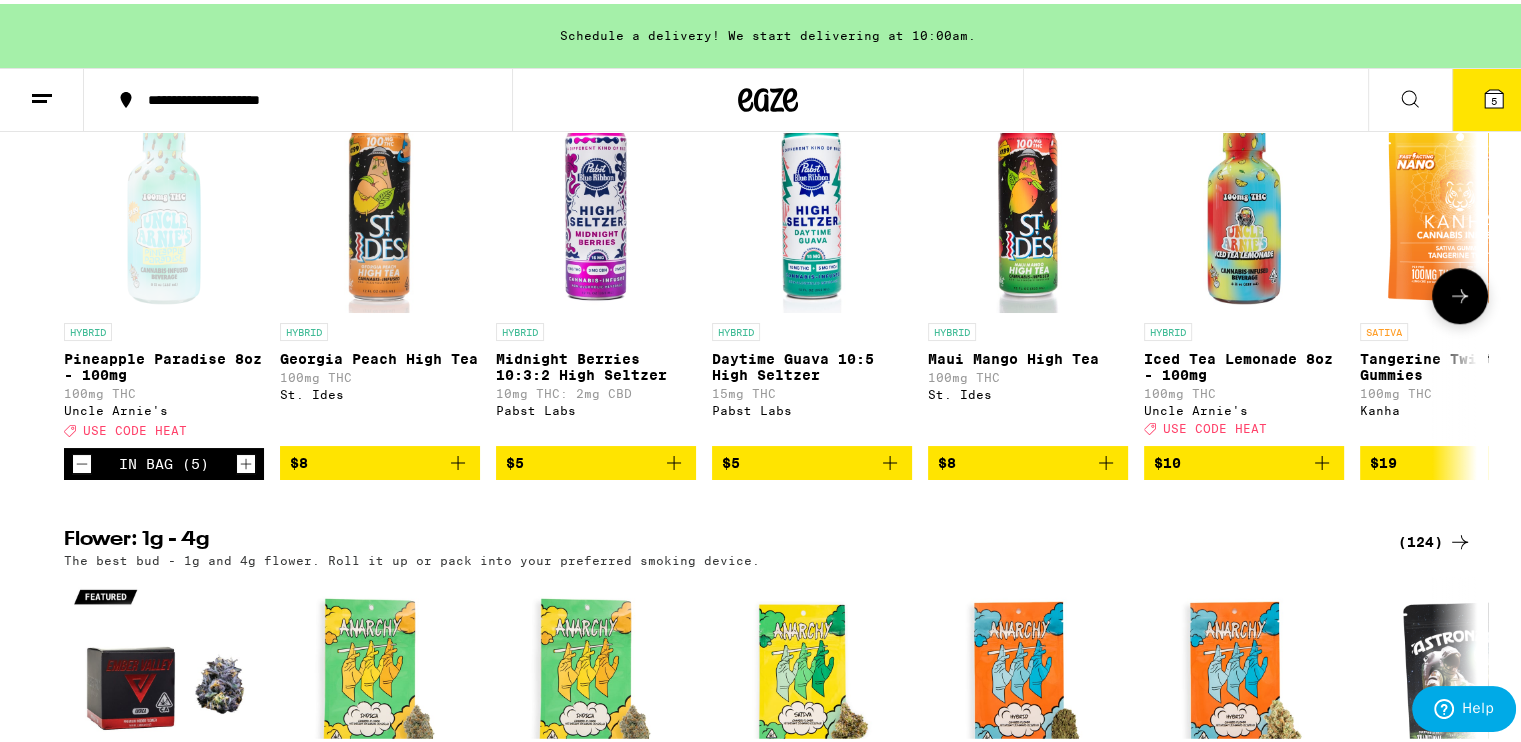 click 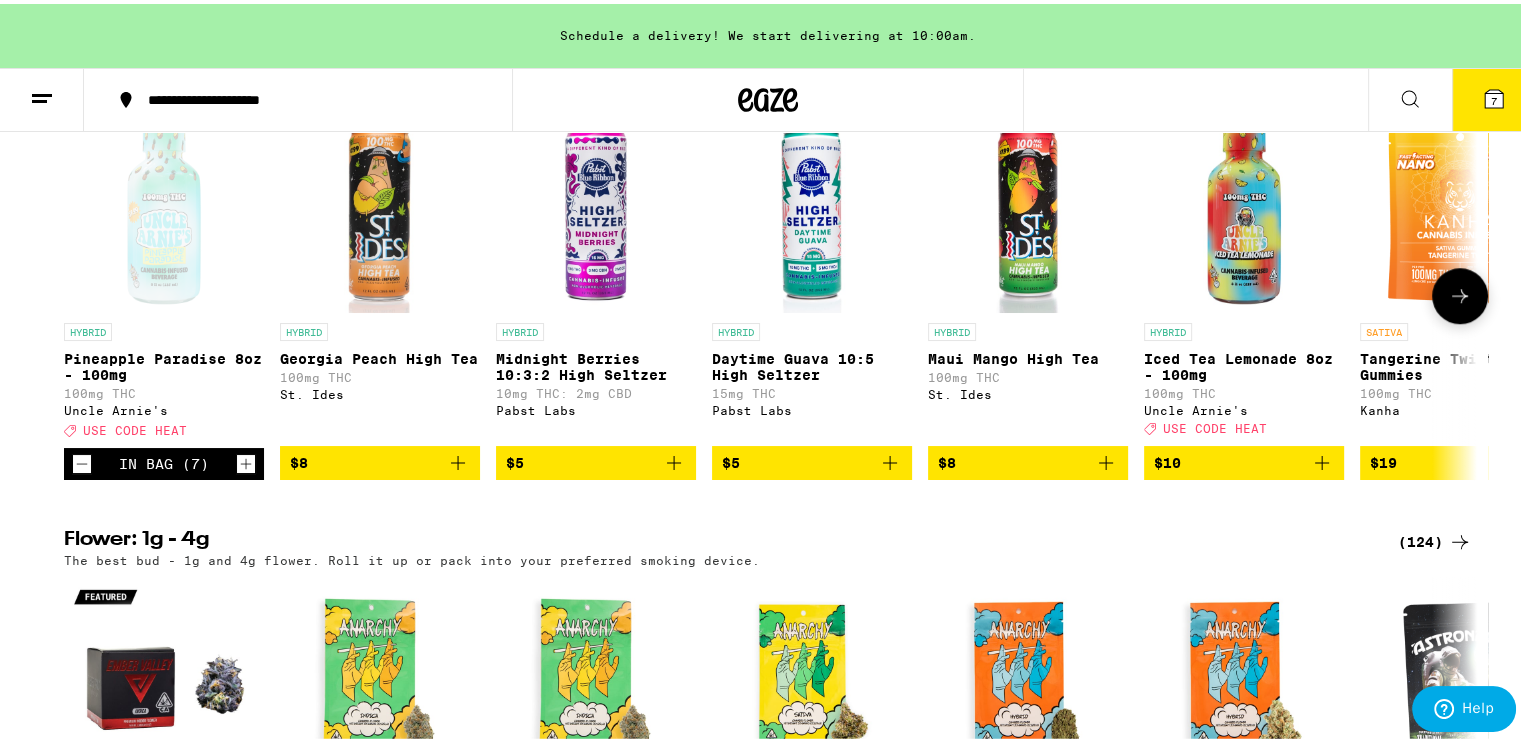 click 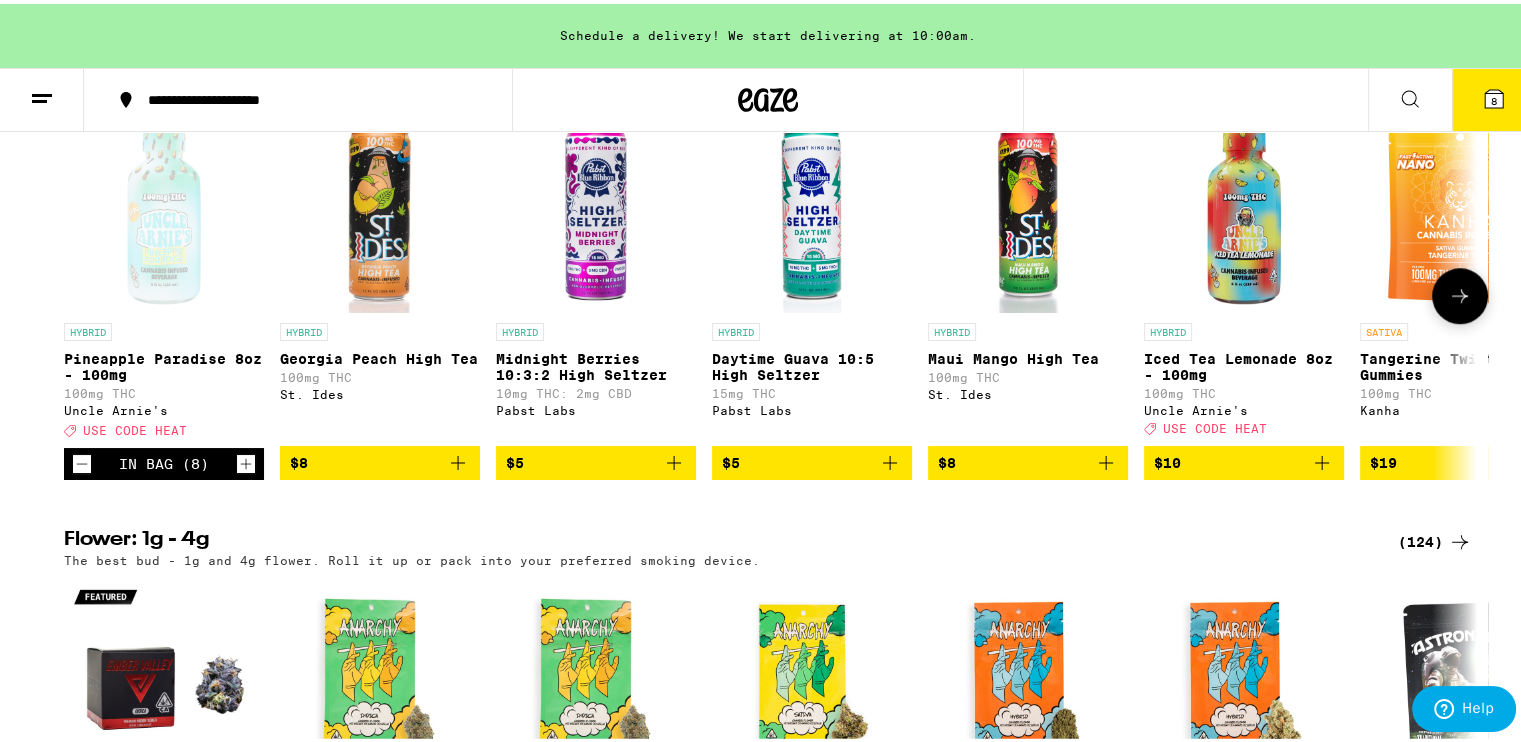 click 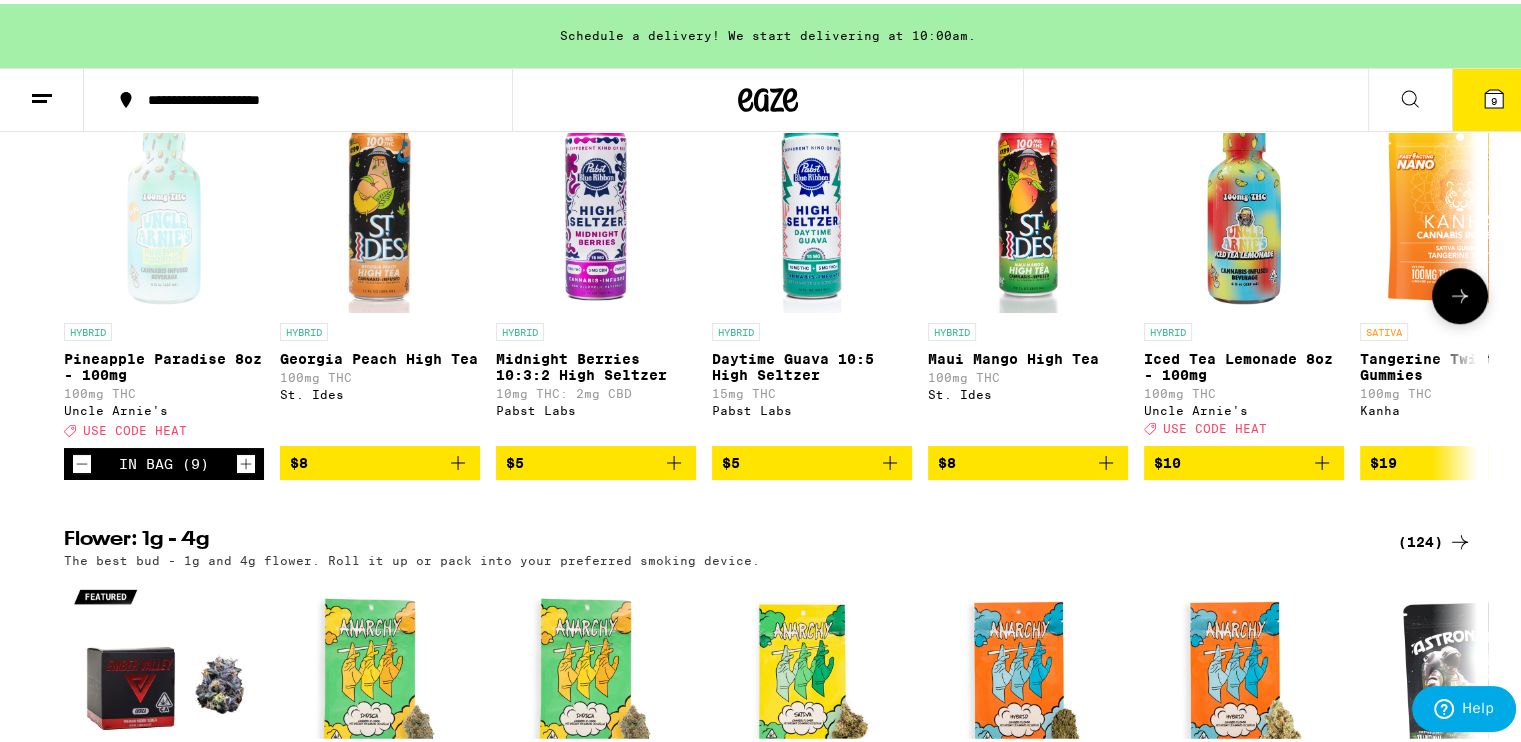 click 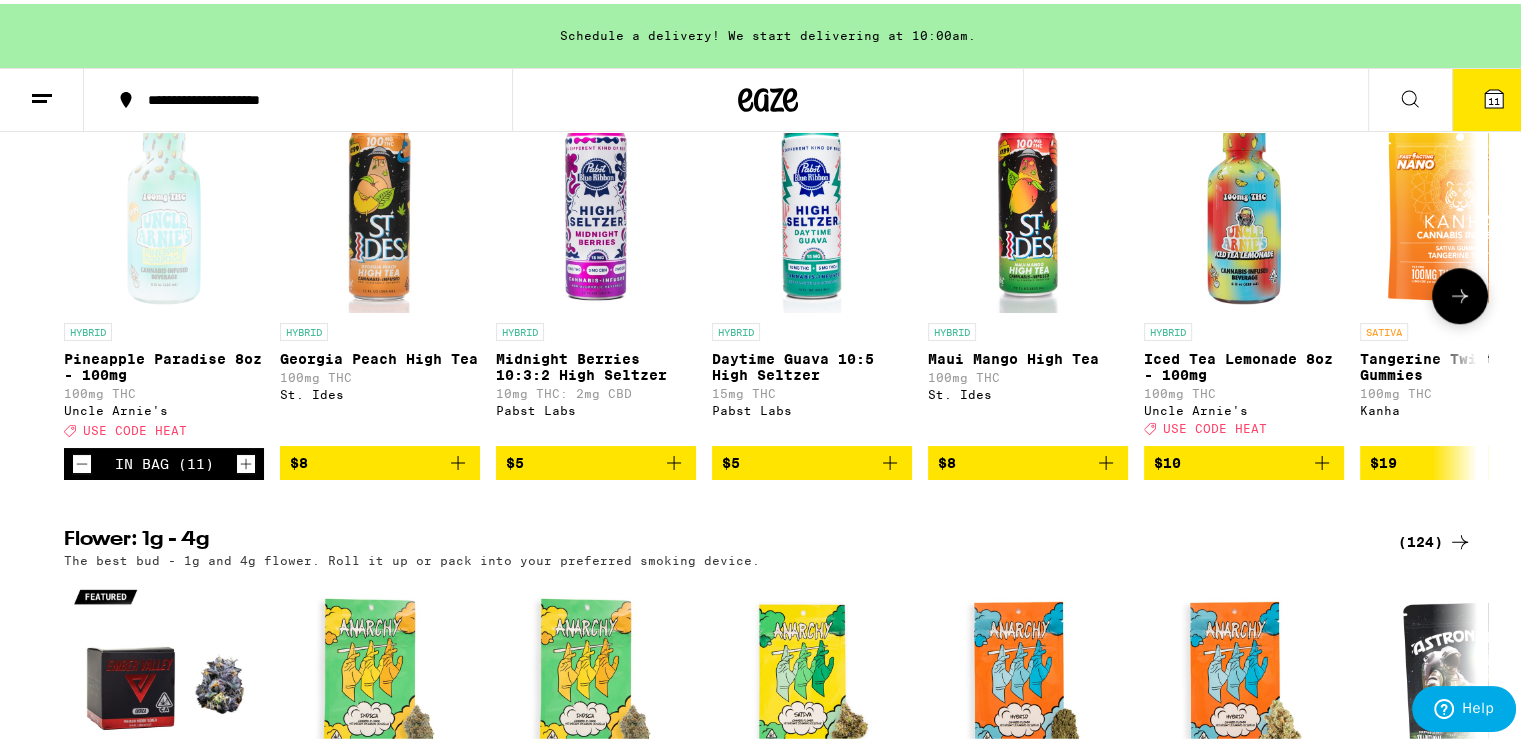 click 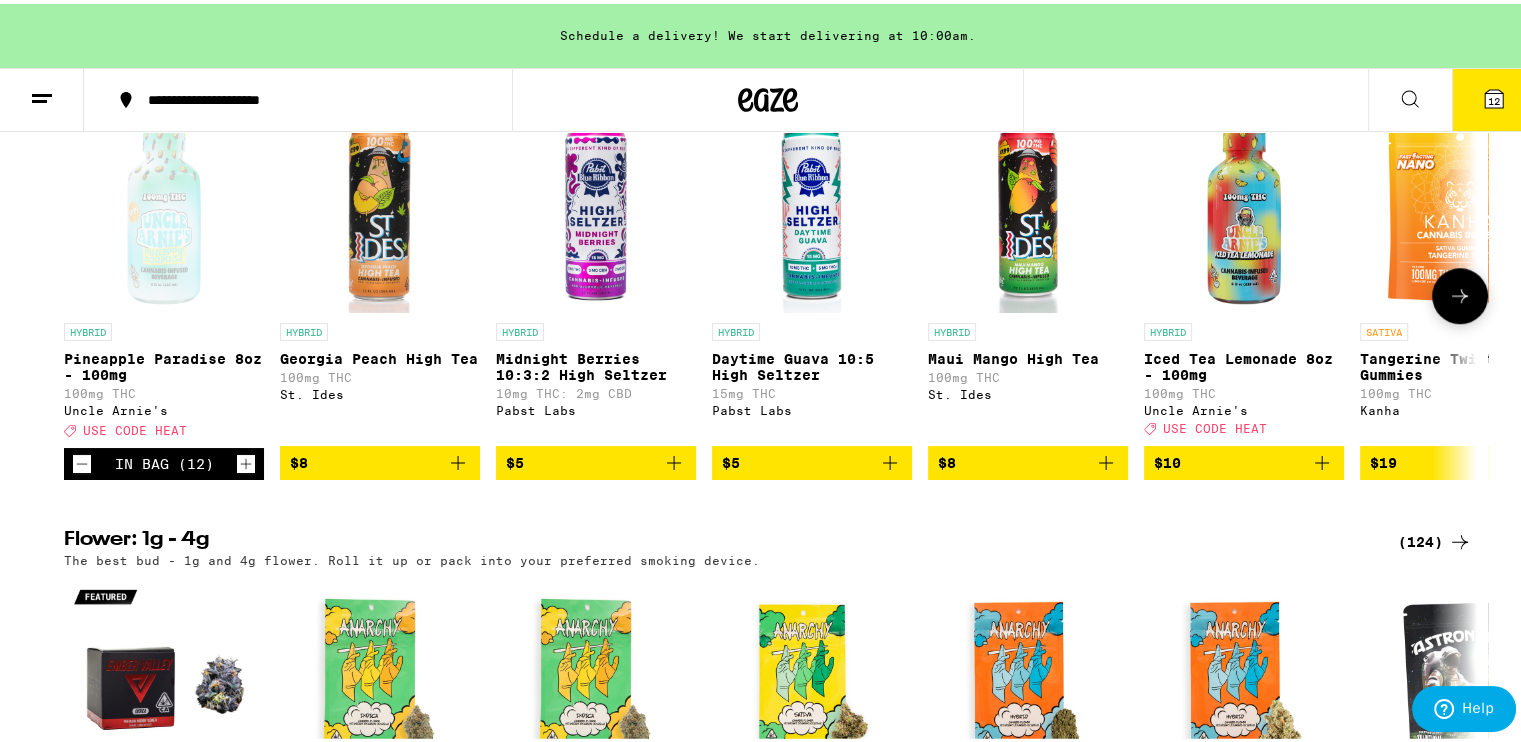 click 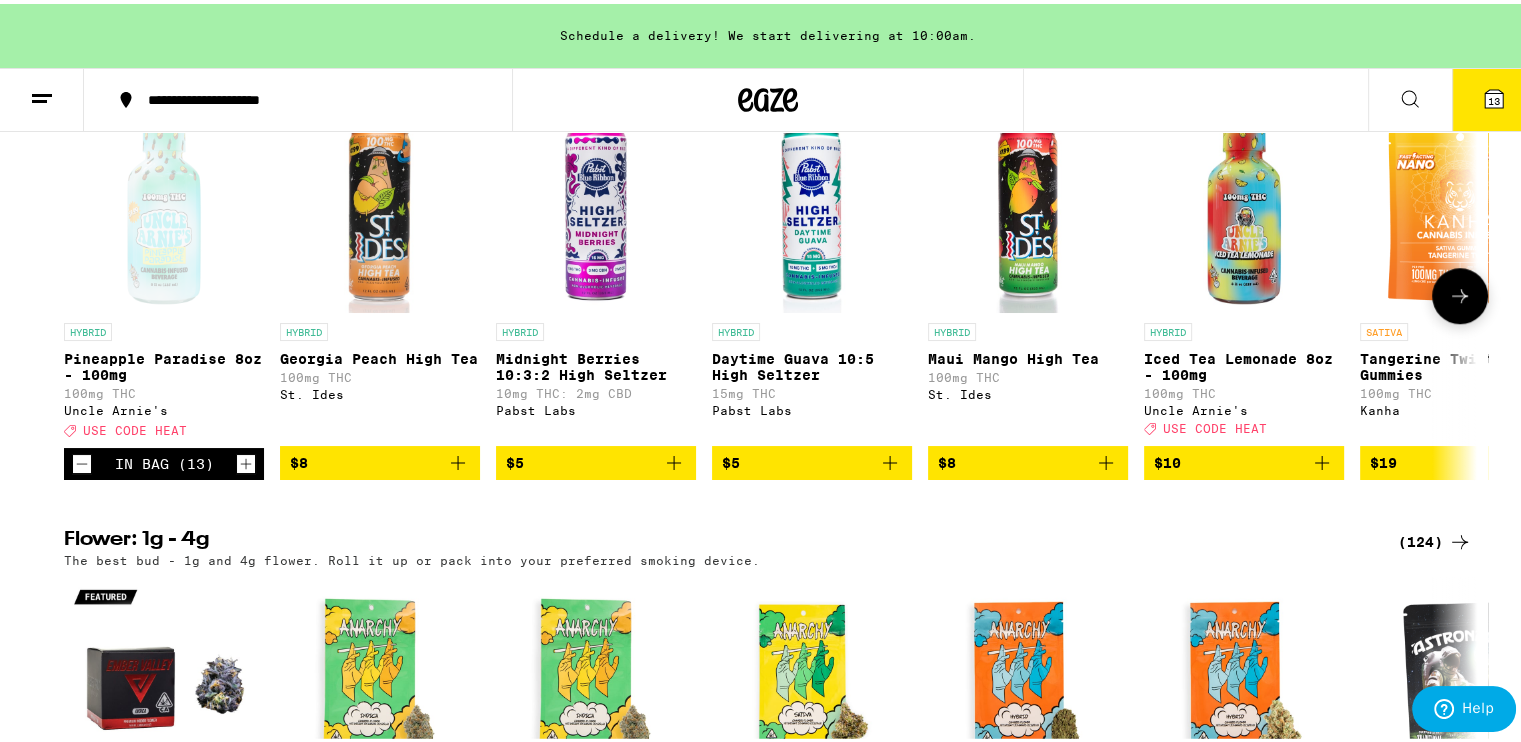 click 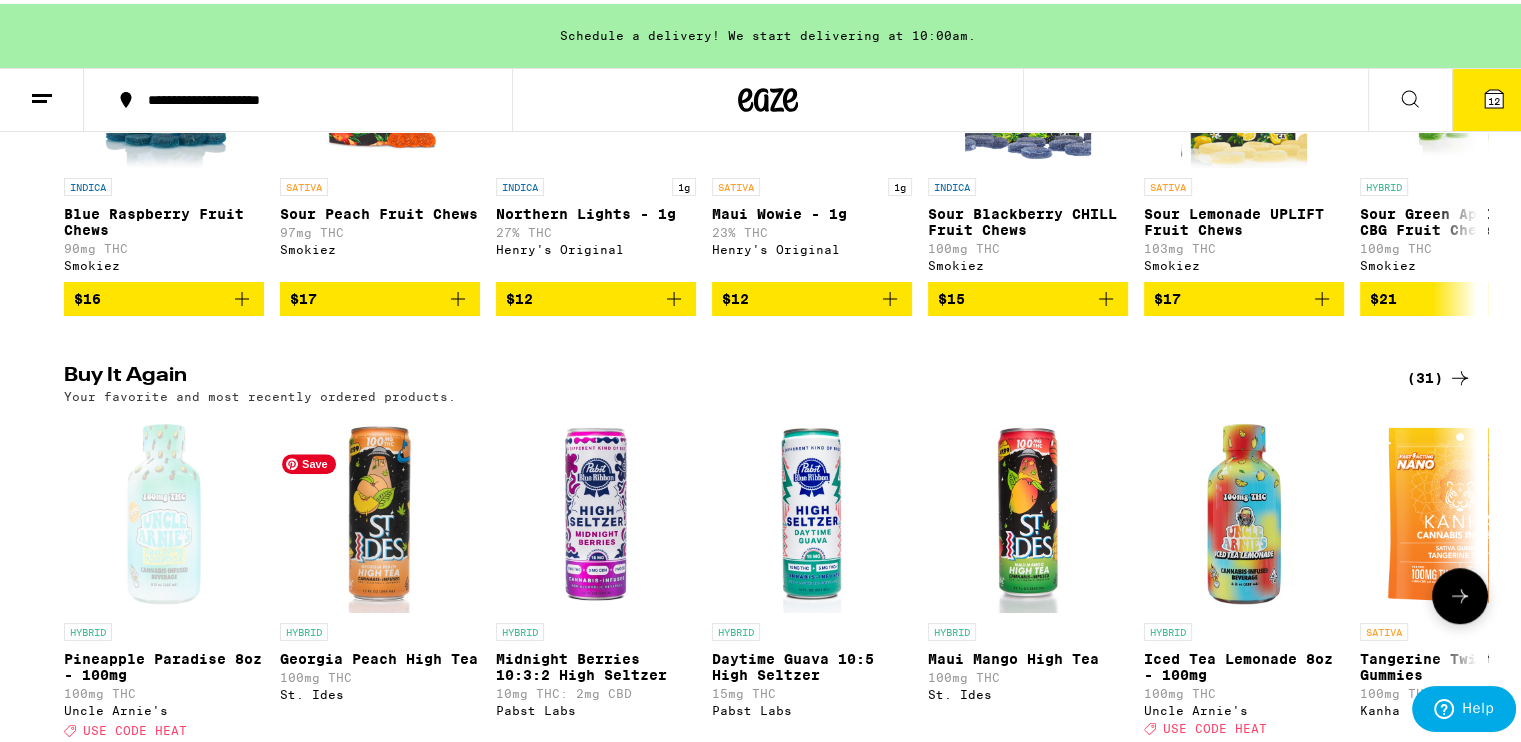 scroll, scrollTop: 900, scrollLeft: 0, axis: vertical 